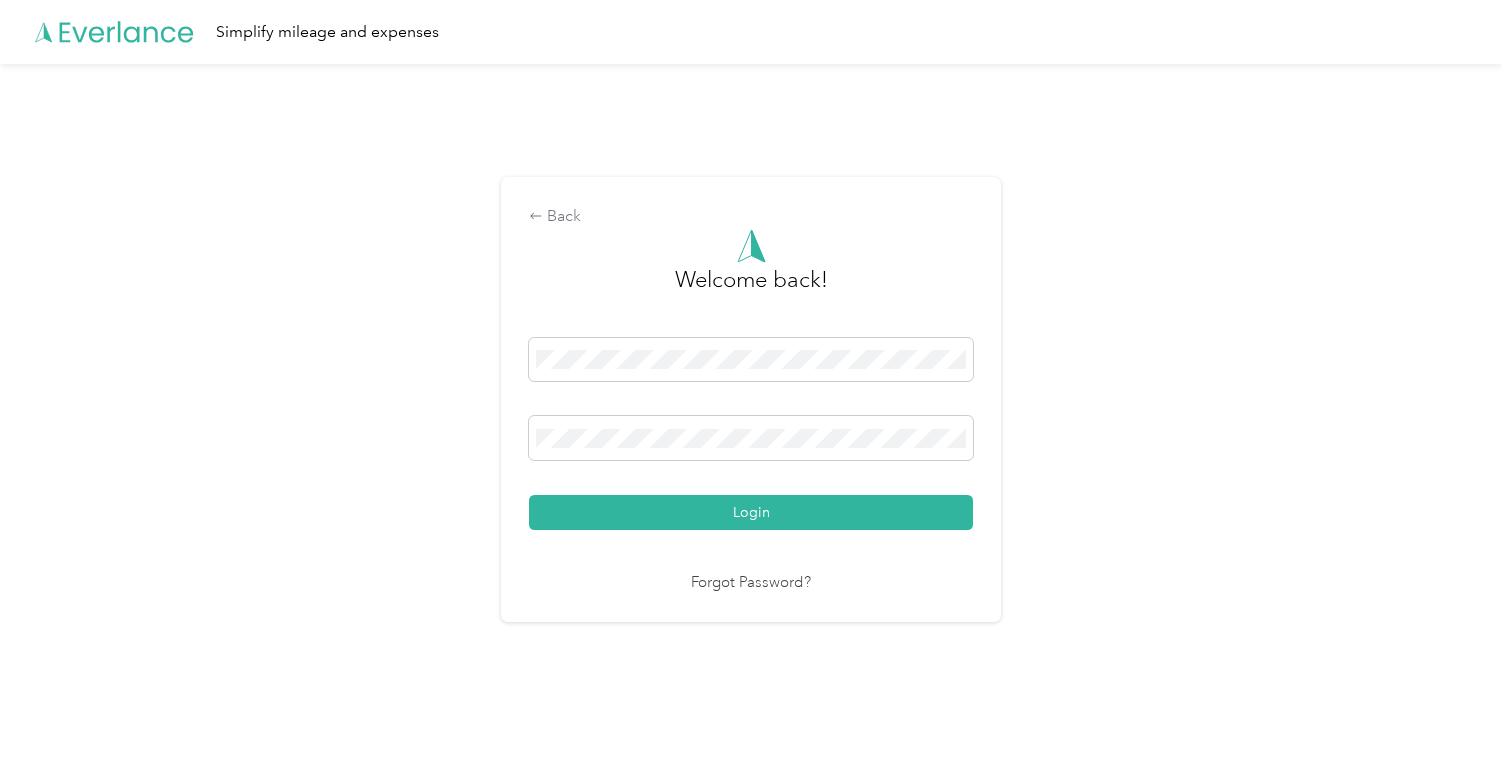 scroll, scrollTop: 0, scrollLeft: 0, axis: both 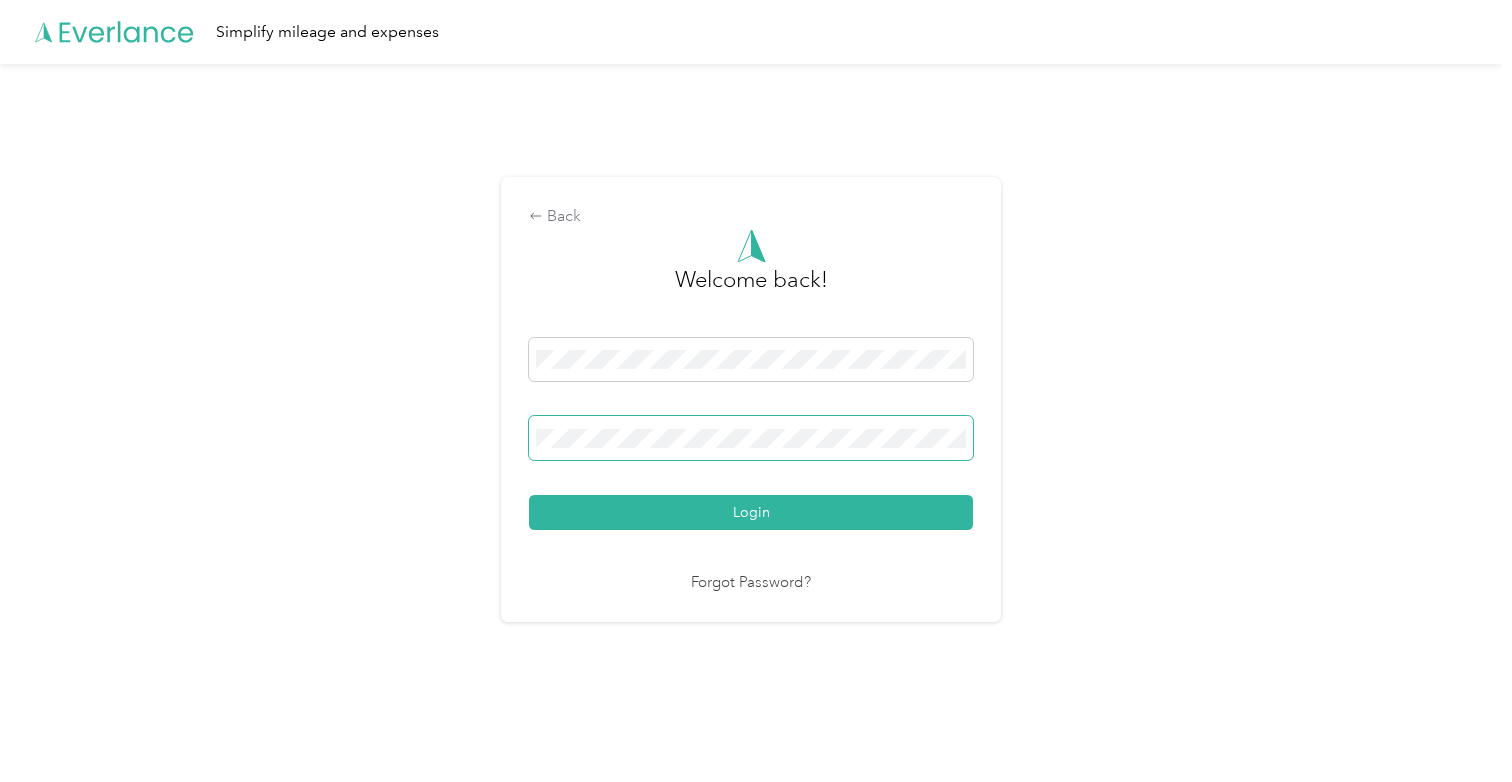 click on "Login" at bounding box center (751, 512) 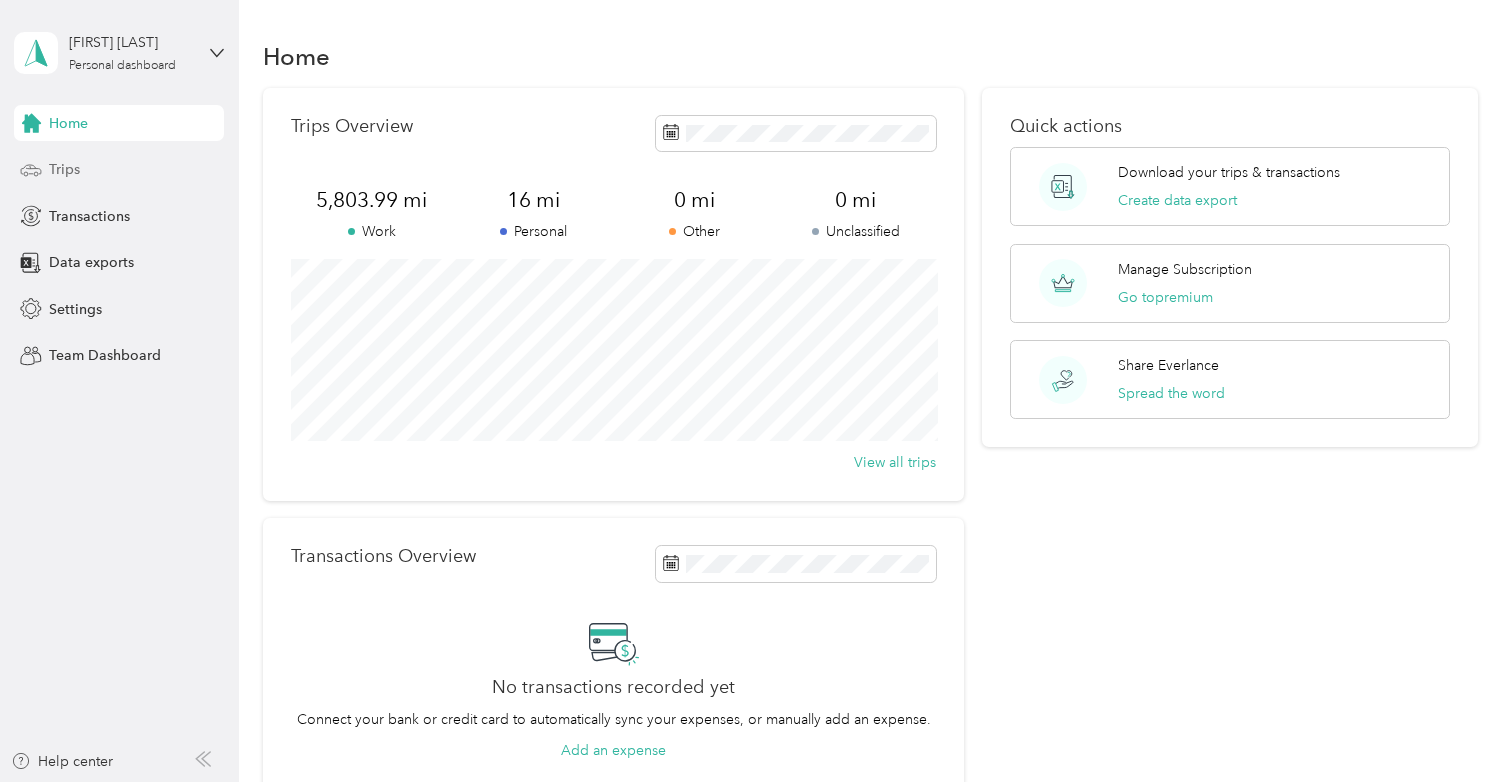 click on "Trips" at bounding box center (64, 169) 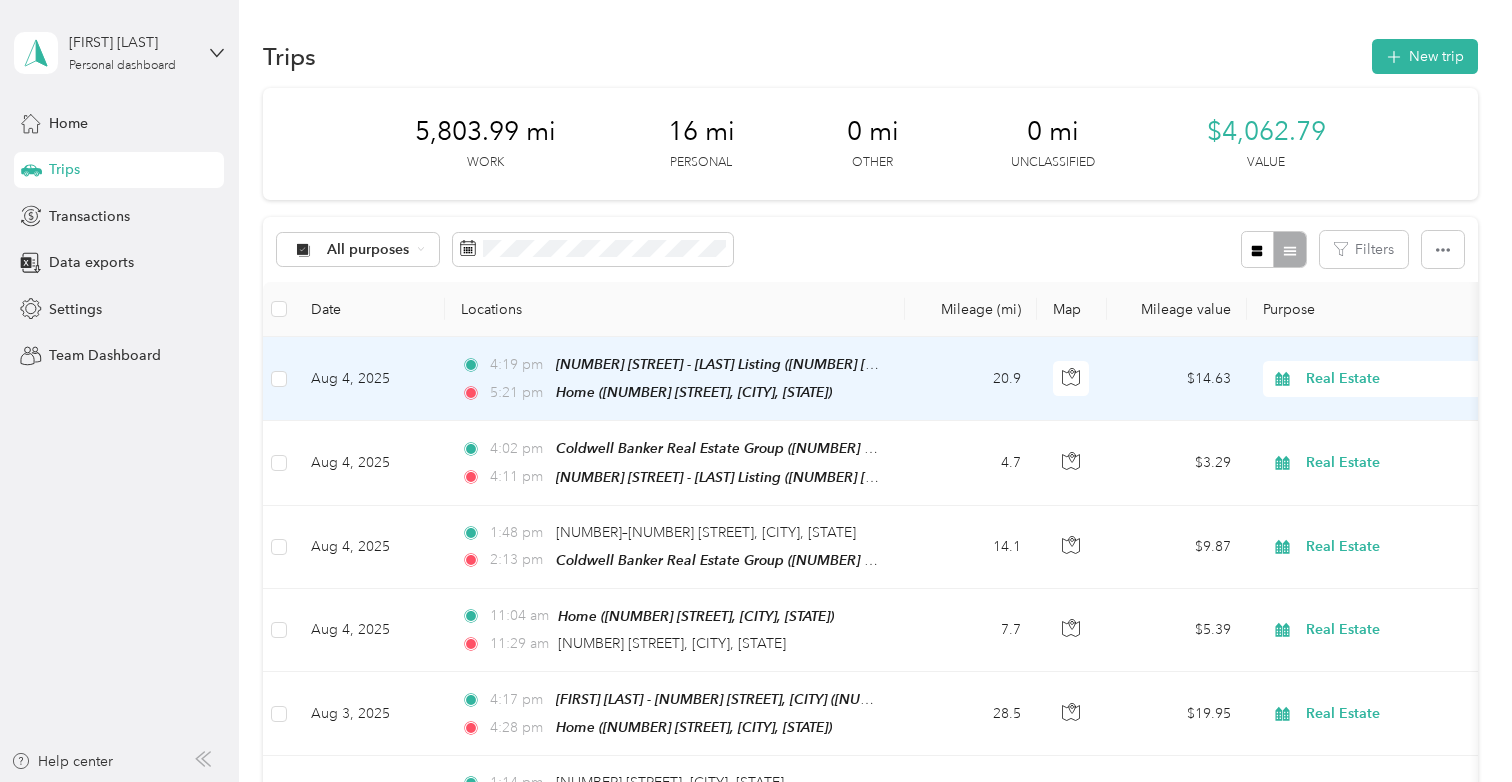 click on "20.9" at bounding box center (971, 379) 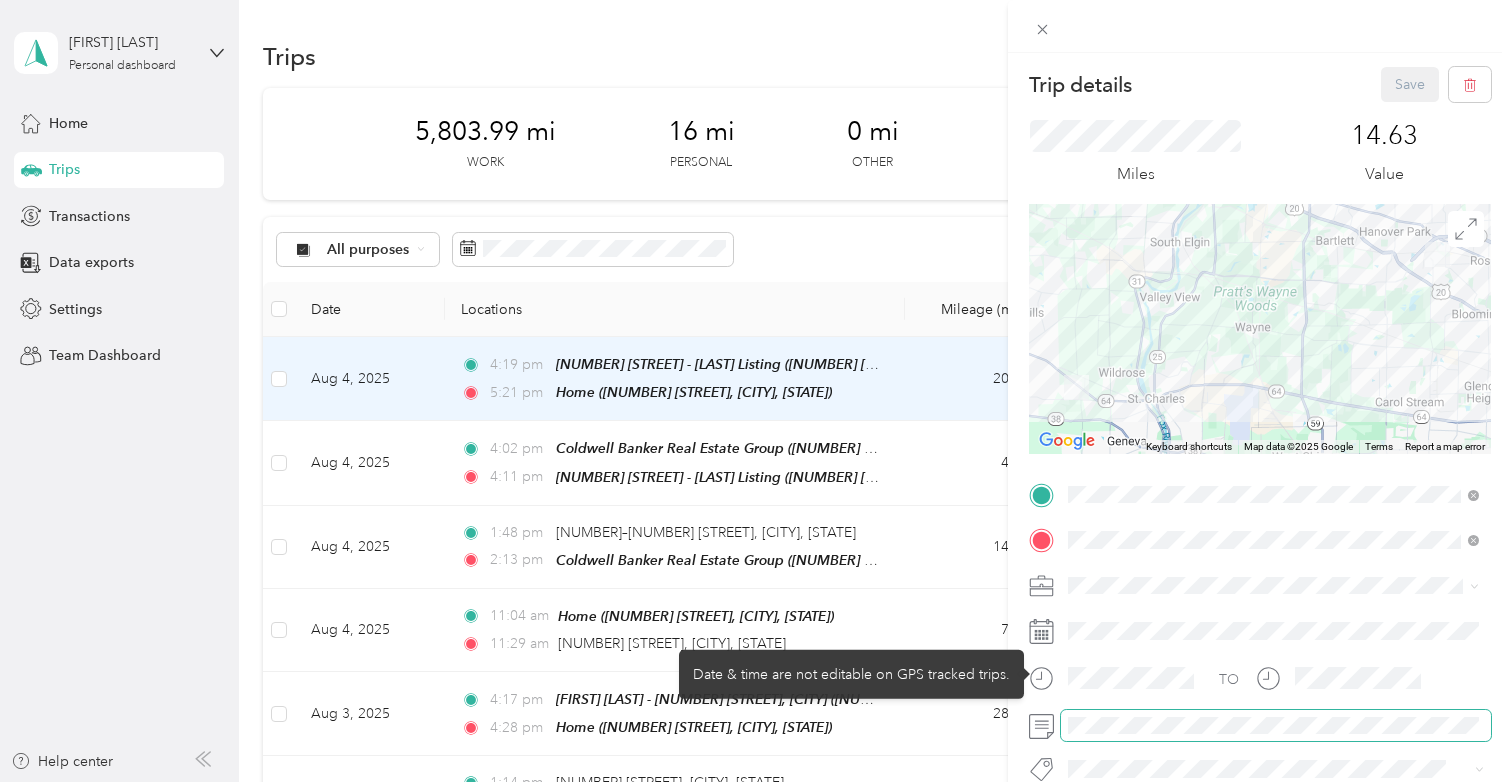 click at bounding box center (1276, 726) 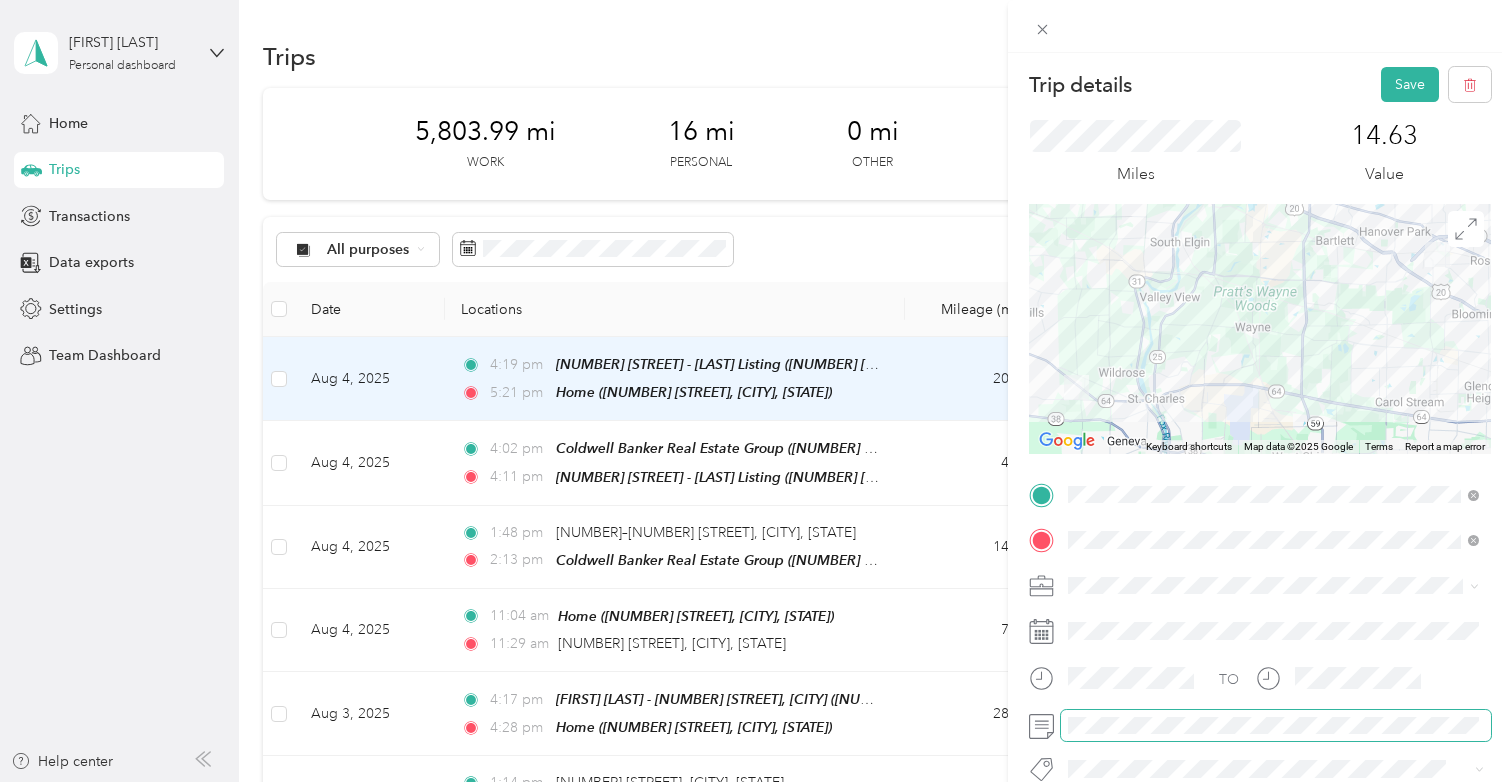 click at bounding box center [1260, 726] 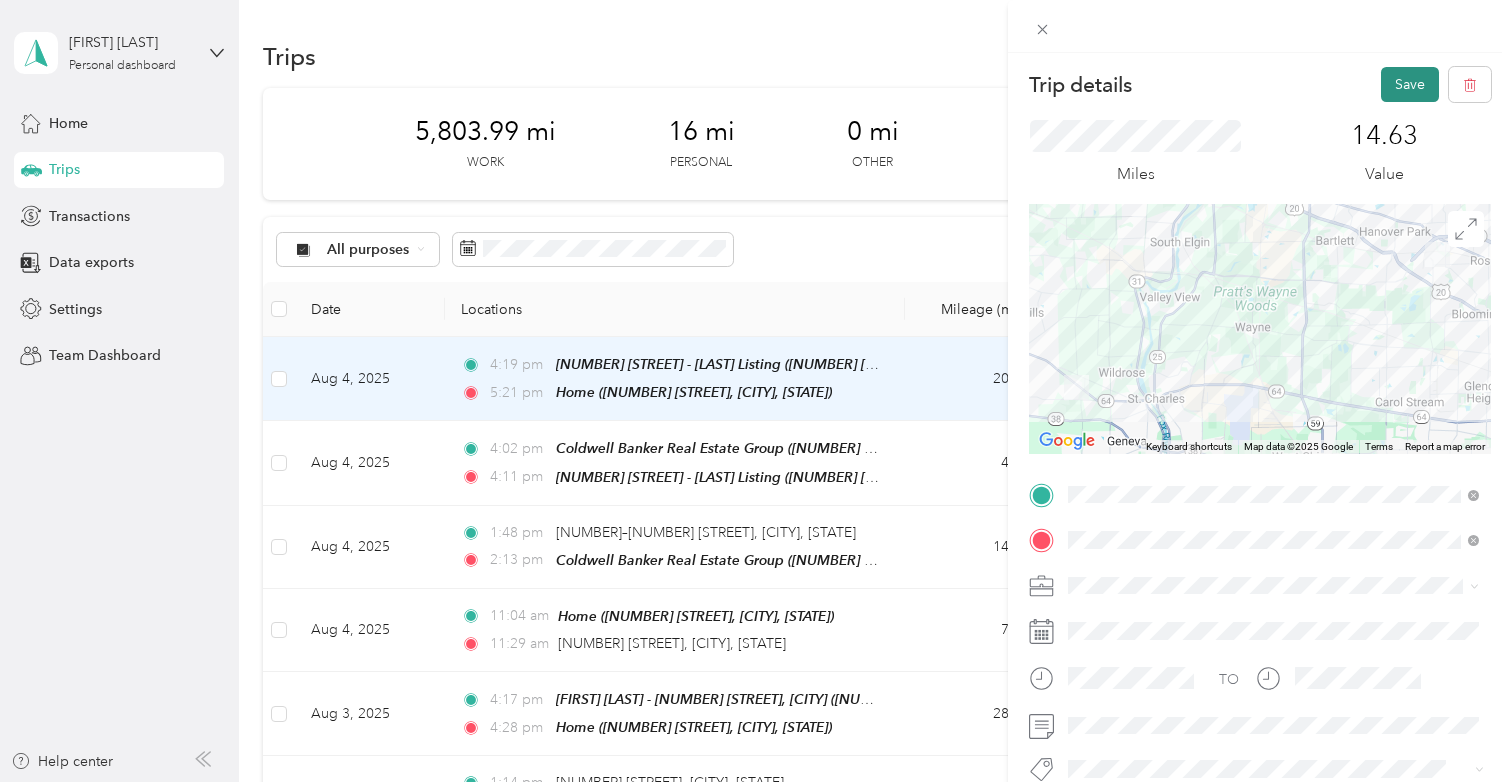 click on "Save" at bounding box center [1410, 84] 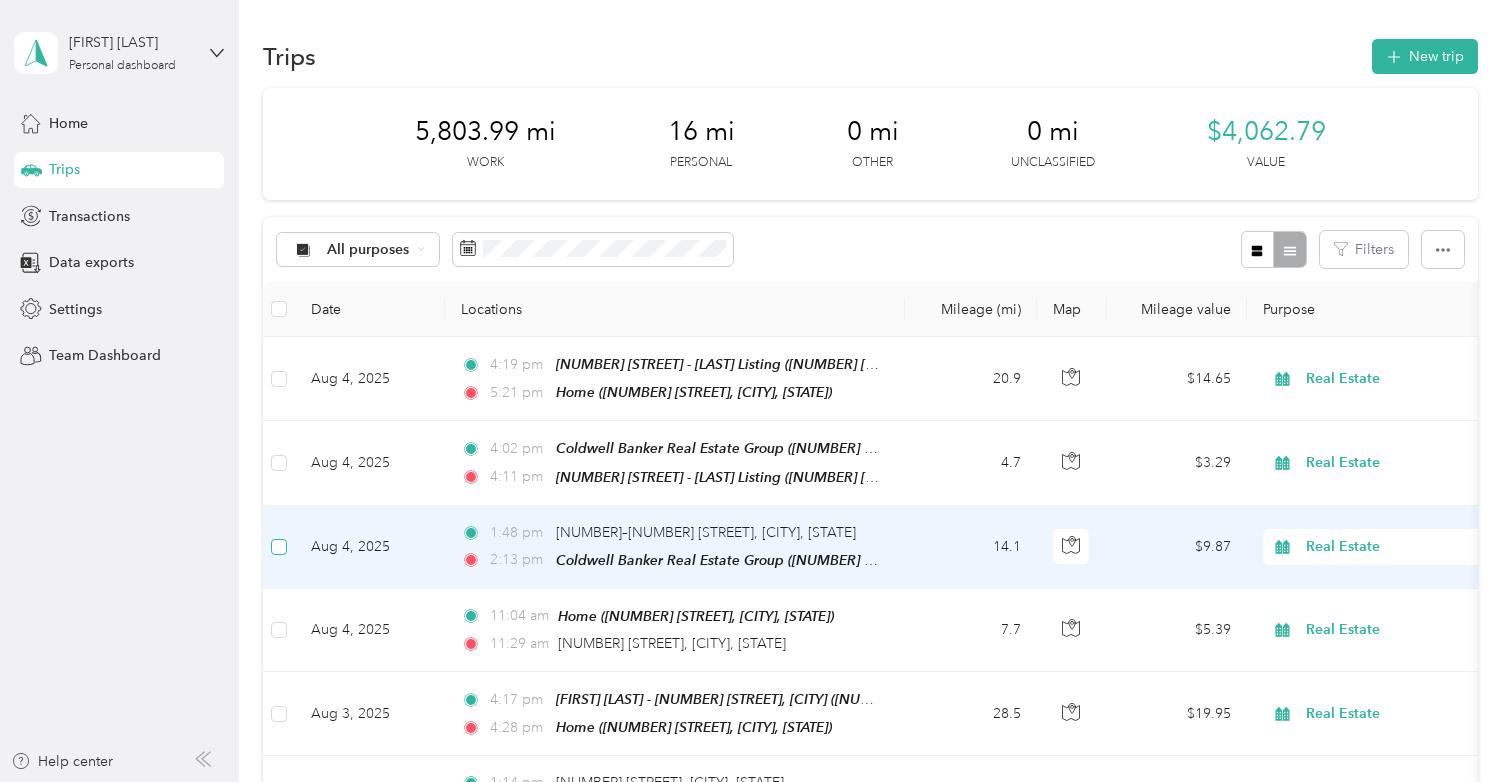 click at bounding box center [279, 547] 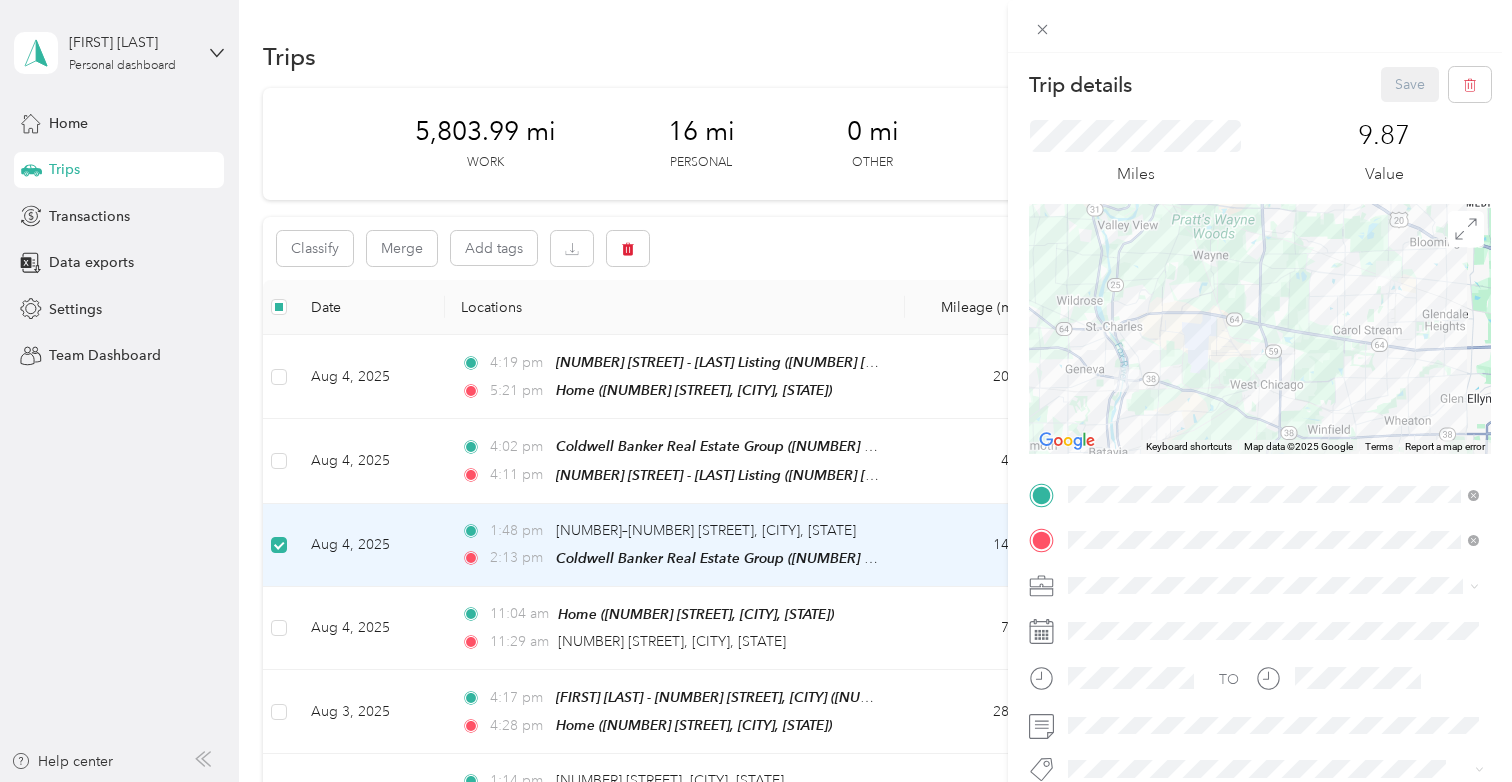 click on "Trip details Save This trip cannot be edited because it is either under review, approved, or paid. Contact your Team Manager to edit it. Miles 9.87 Value ← Move left → Move right ↑ Move up ↓ Move down + Zoom in - Zoom out Home Jump left by 75% End Jump right by 75% Page Up Jump up by 75% Page Down Jump down by 75% Keyboard shortcuts Map Data Map data ©2025 Google Map data ©2025 Google 2 km Click to toggle between metric and imperial units Terms Report a map error TO Add photo" at bounding box center [756, 391] 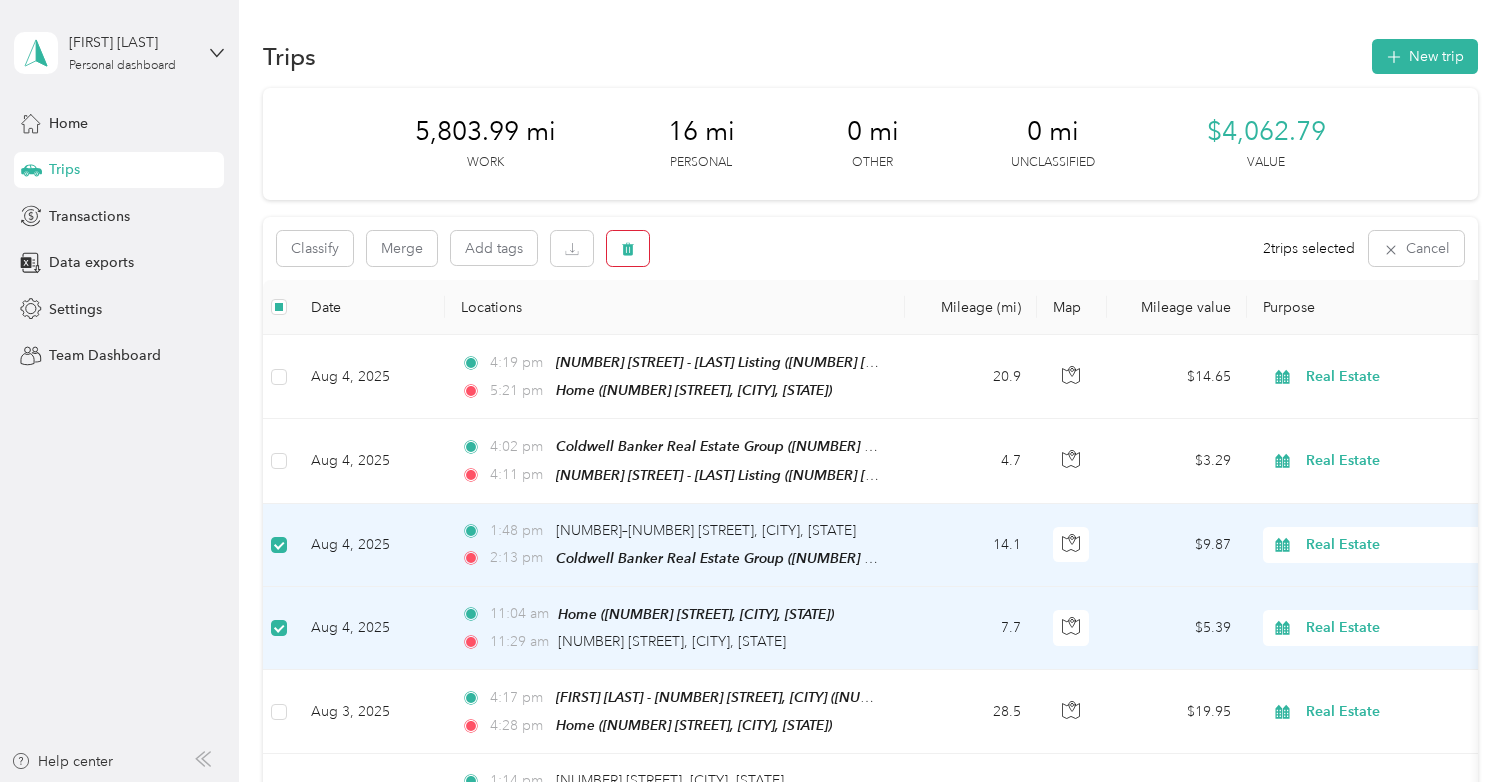 click 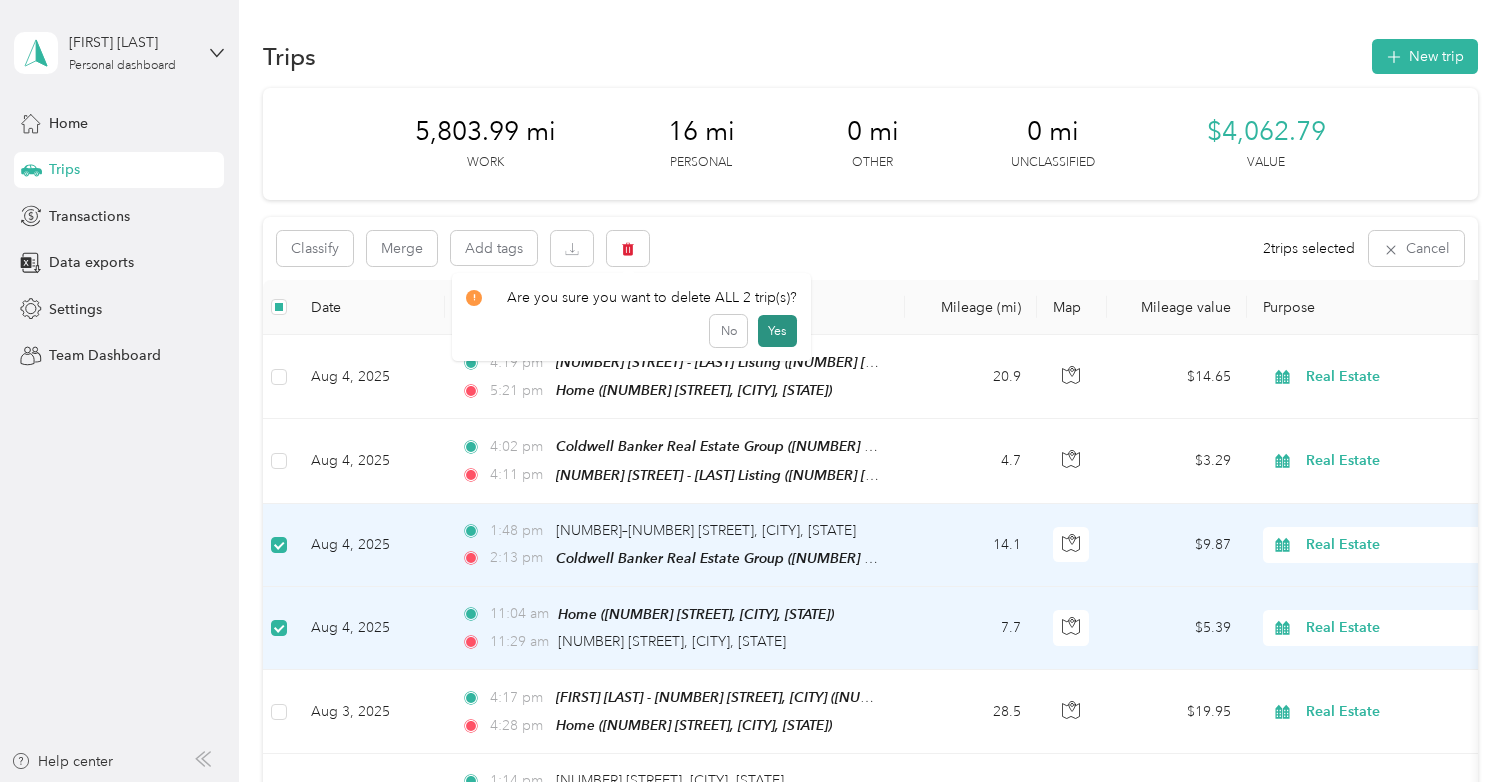 click on "Yes" at bounding box center (777, 331) 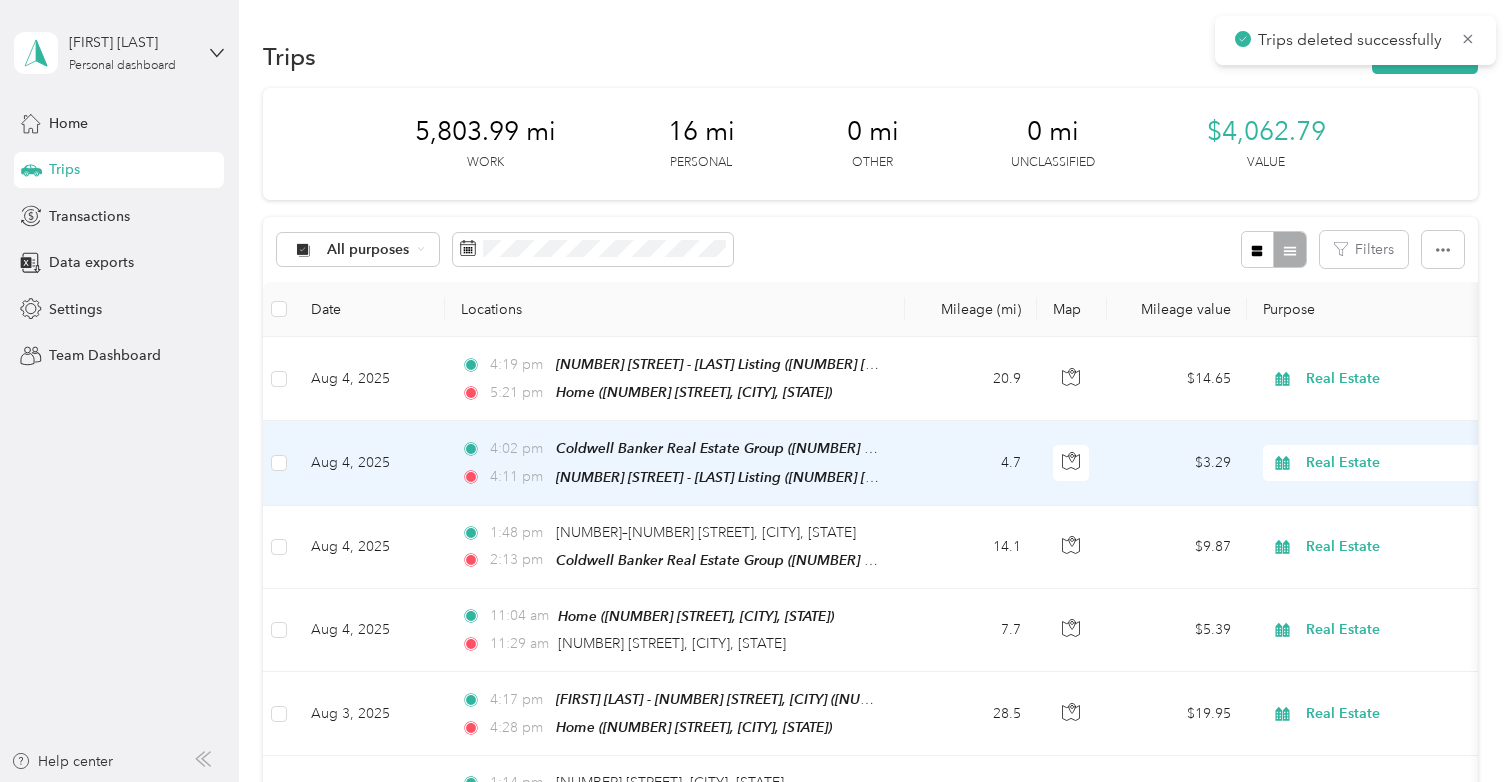 click on "4.7" at bounding box center [971, 463] 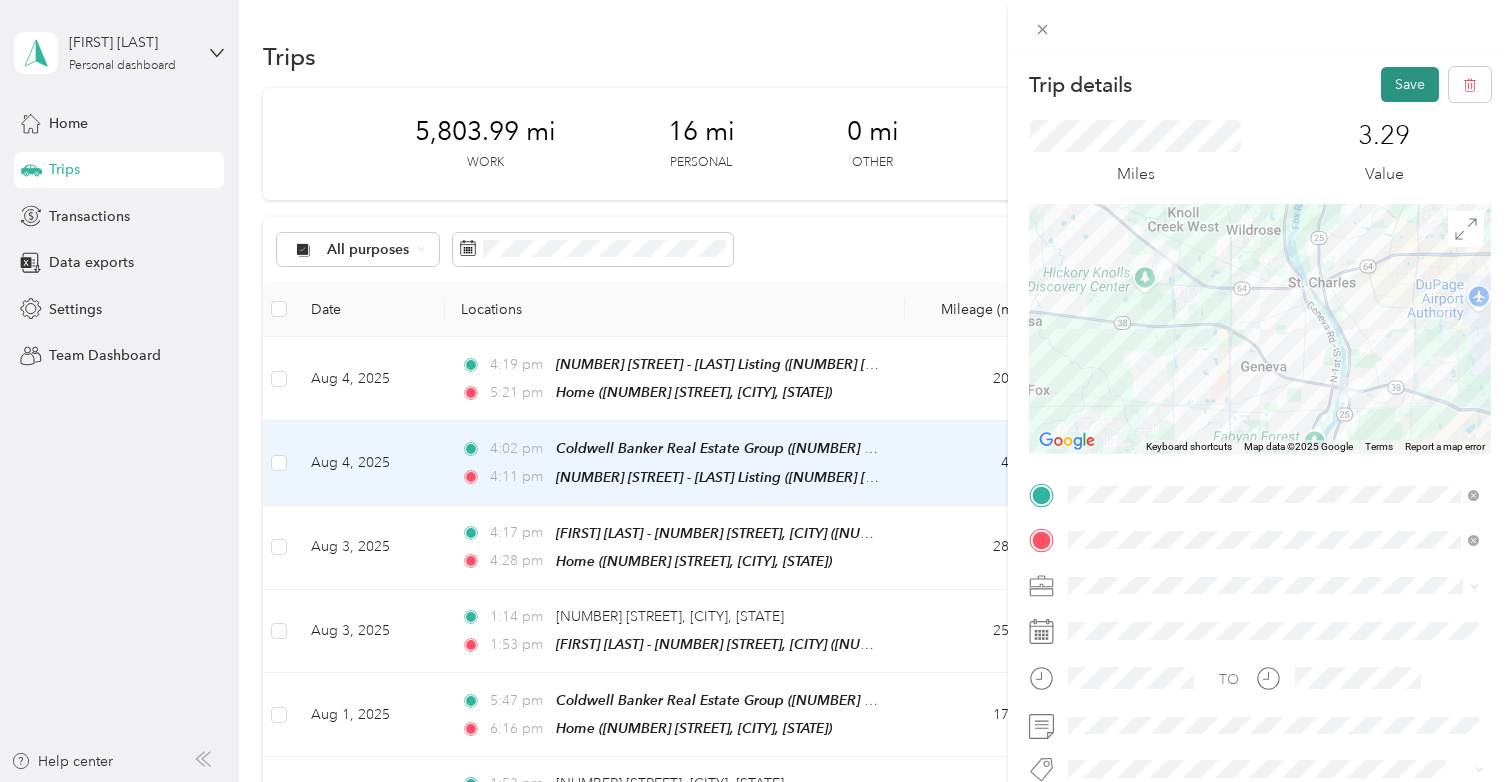 click on "Save" at bounding box center [1410, 84] 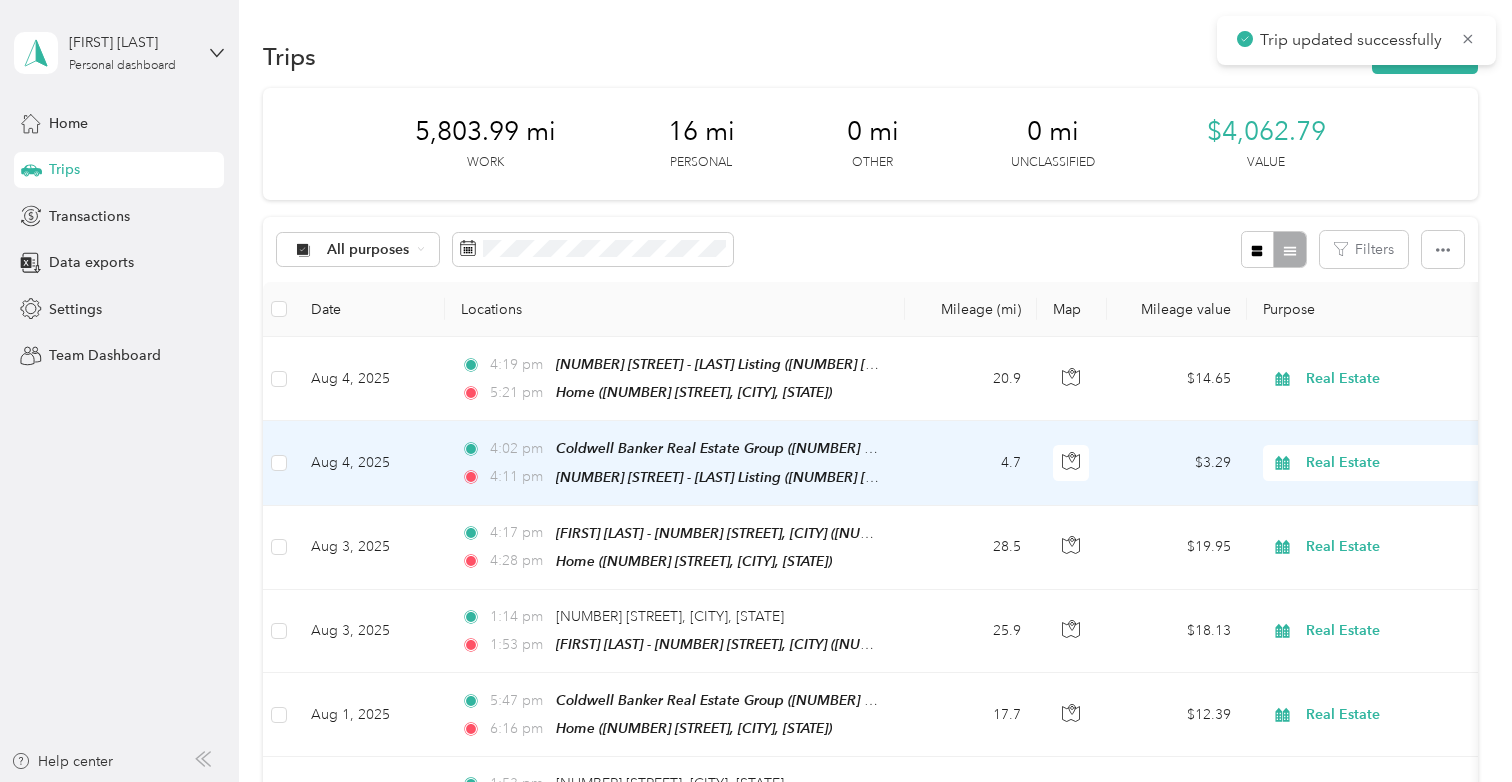 click on "4.7" at bounding box center (971, 463) 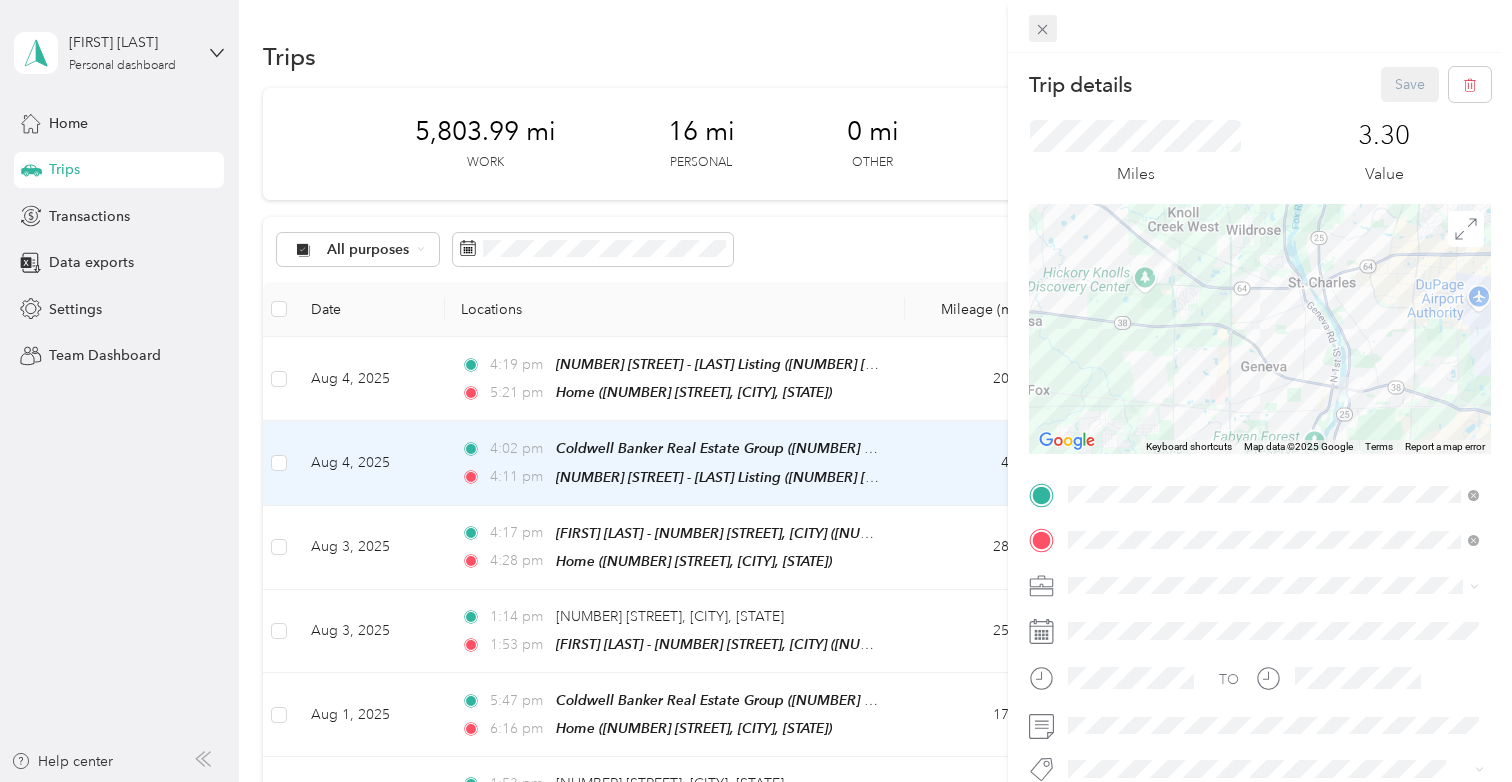 click 